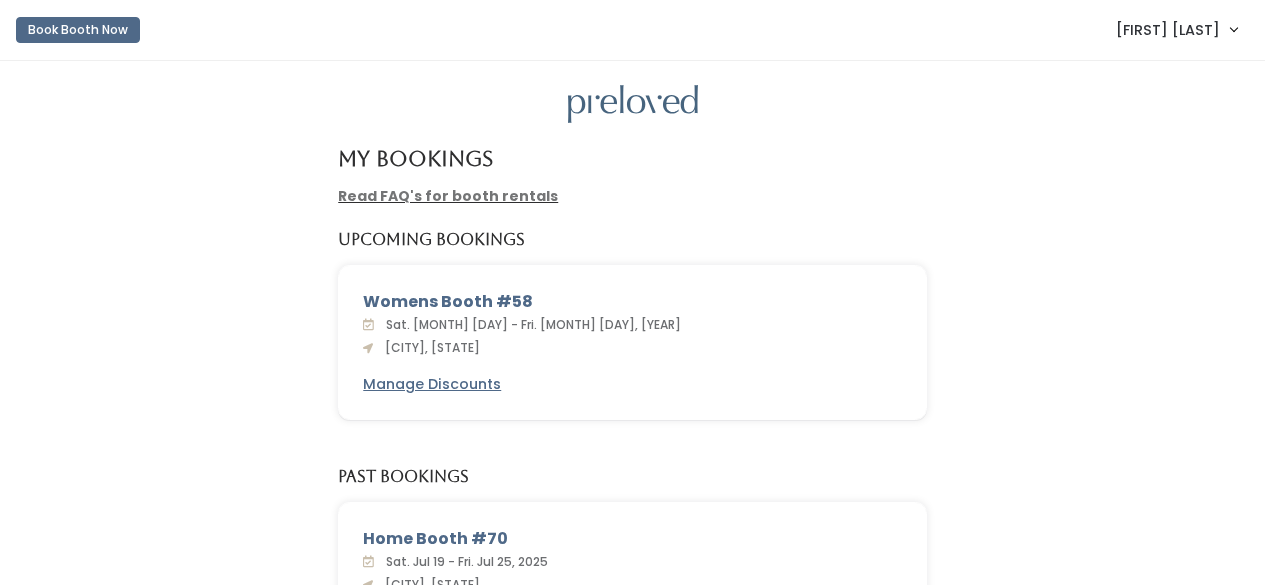 scroll, scrollTop: 0, scrollLeft: 0, axis: both 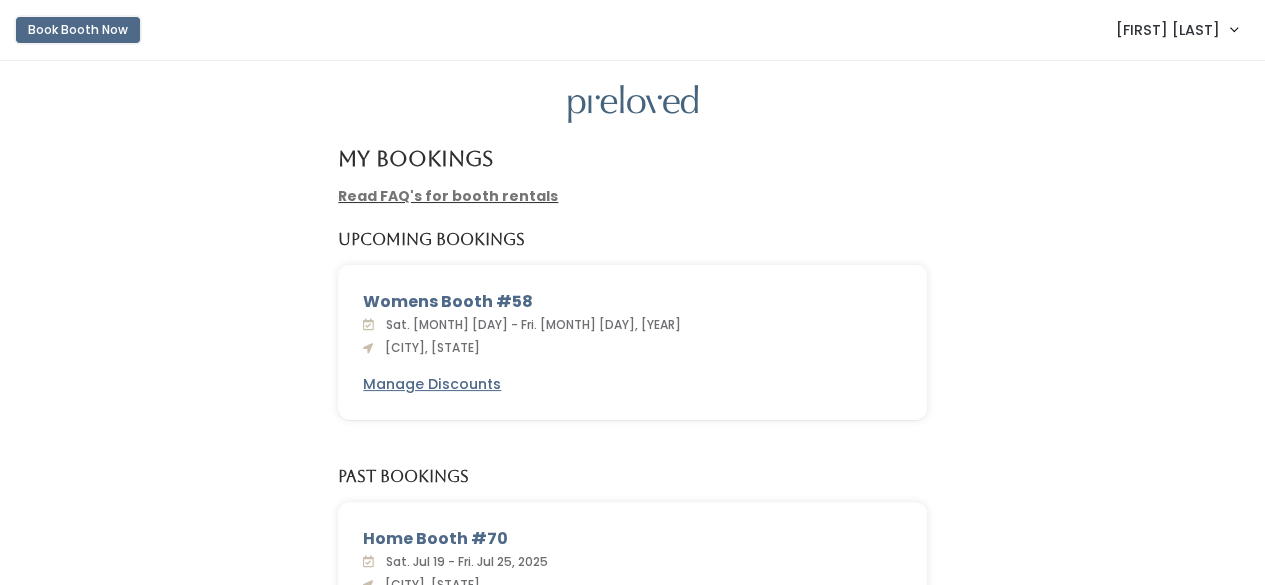 click on "Book Booth Now" at bounding box center (78, 30) 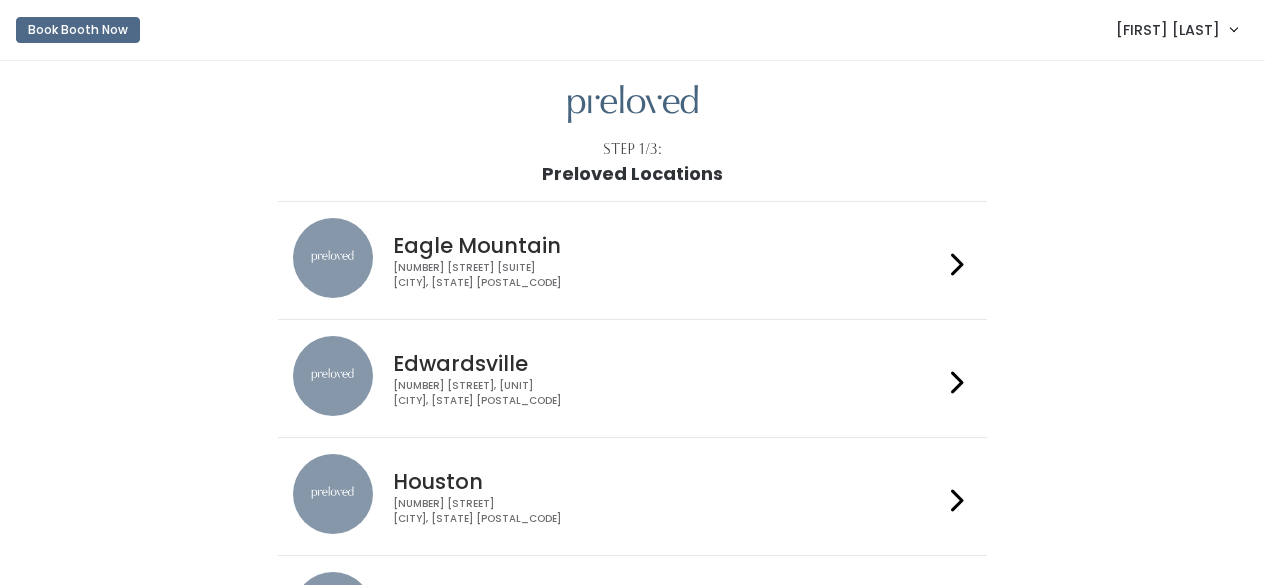 scroll, scrollTop: 0, scrollLeft: 0, axis: both 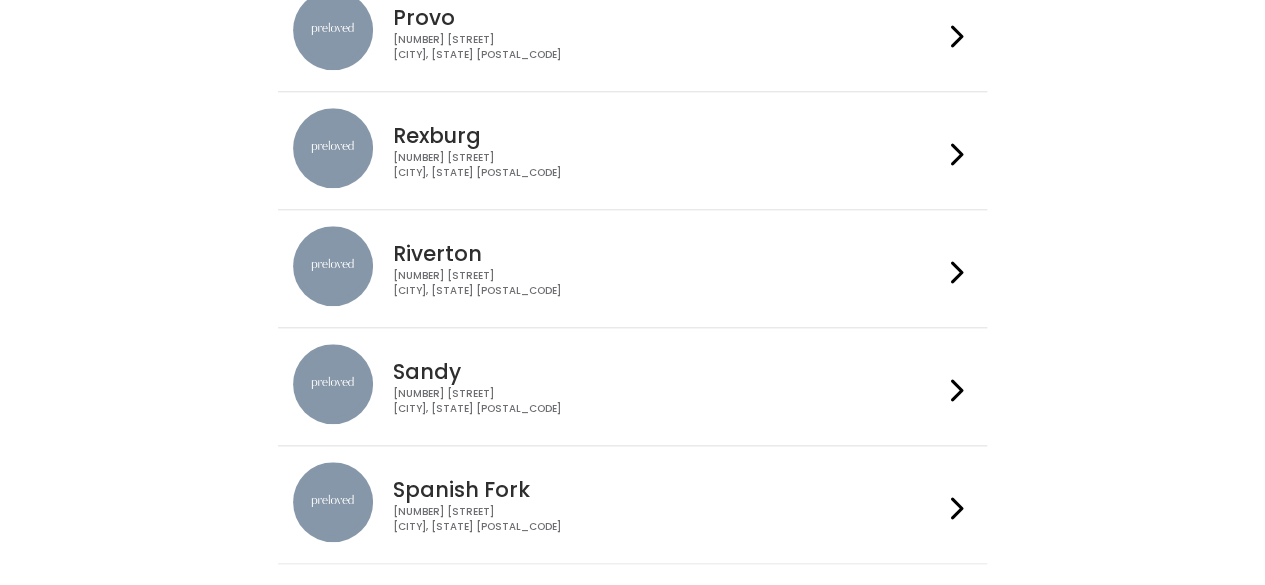 click on "[NUMBER] [STREET]
[CITY], [STATE] [POSTAL_CODE]" at bounding box center [668, 519] 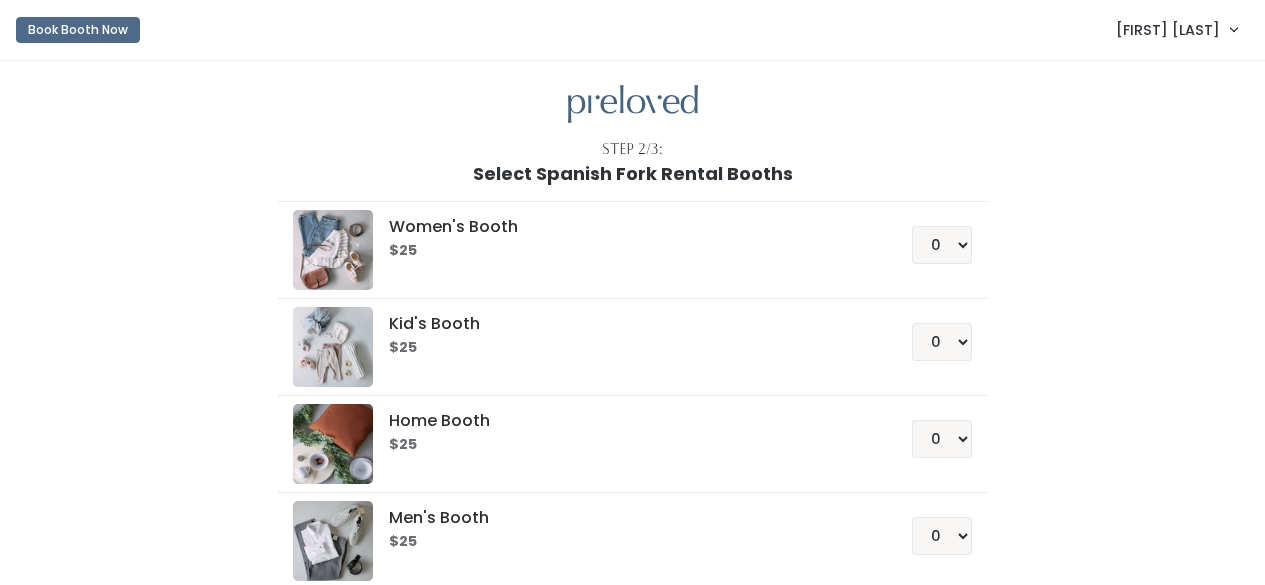scroll, scrollTop: 0, scrollLeft: 0, axis: both 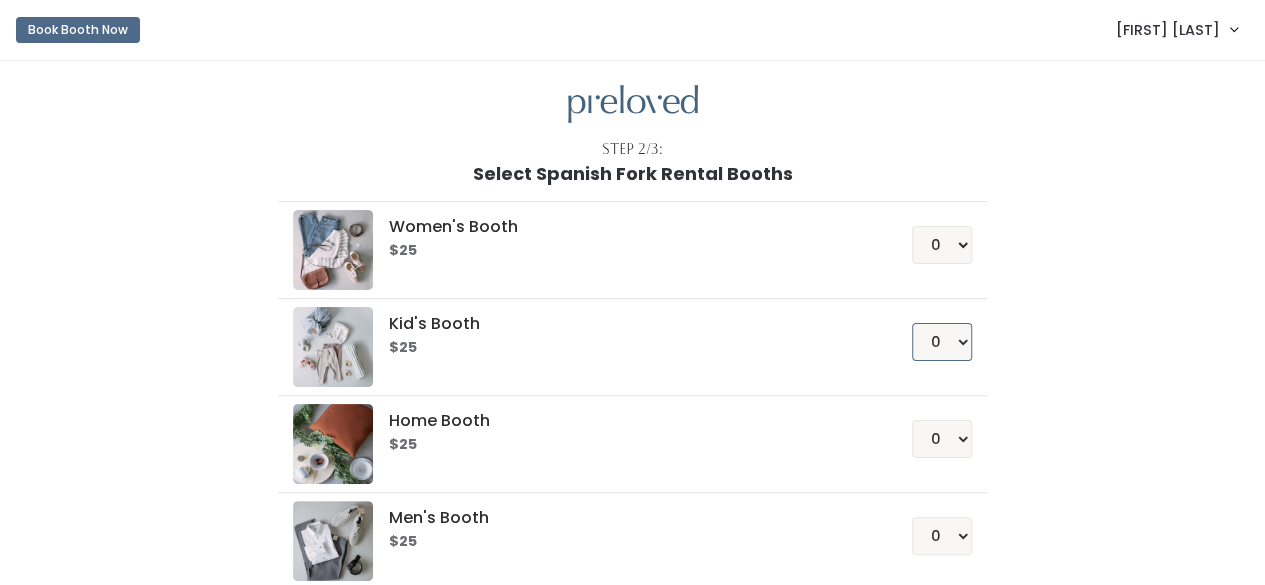 click on "0
1
2
3
4" at bounding box center (942, 342) 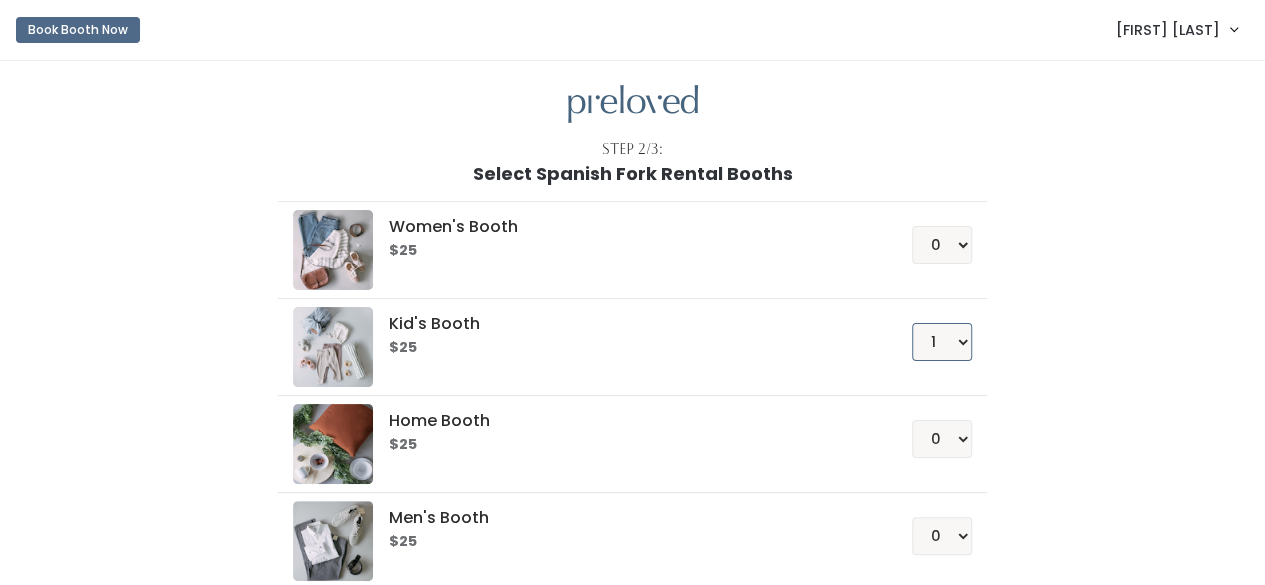 click on "0
1
2
3
4" at bounding box center [942, 342] 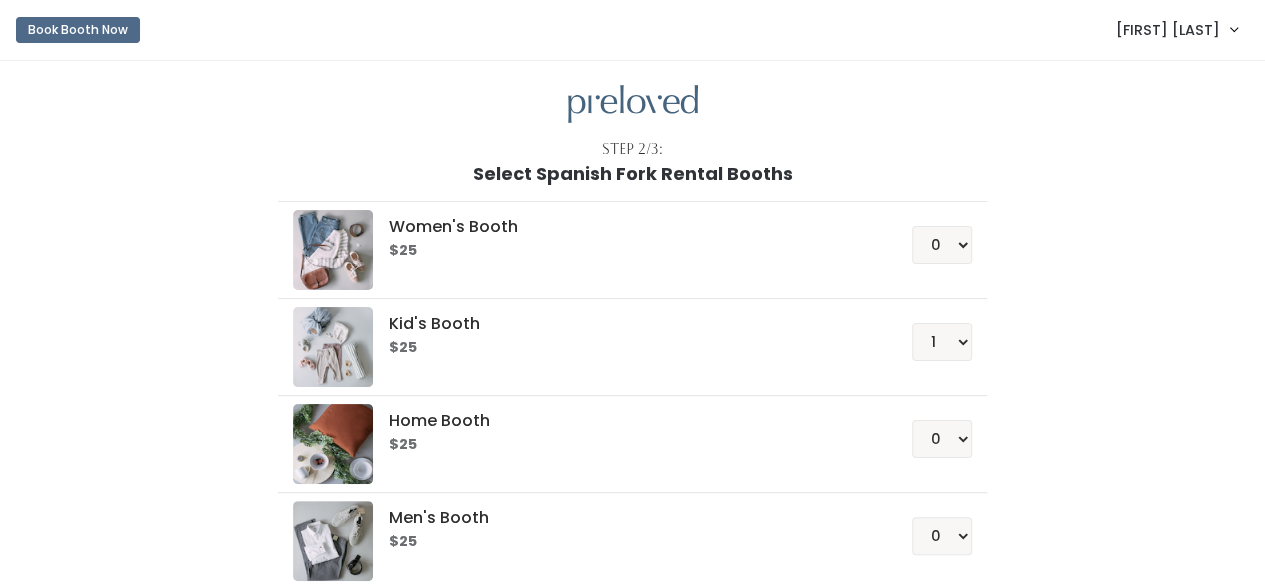 click on "Women's Booth
$25
0
1
2
3
4
Kid's Booth
$25
0
1
2
3
4
0" at bounding box center (633, 420) 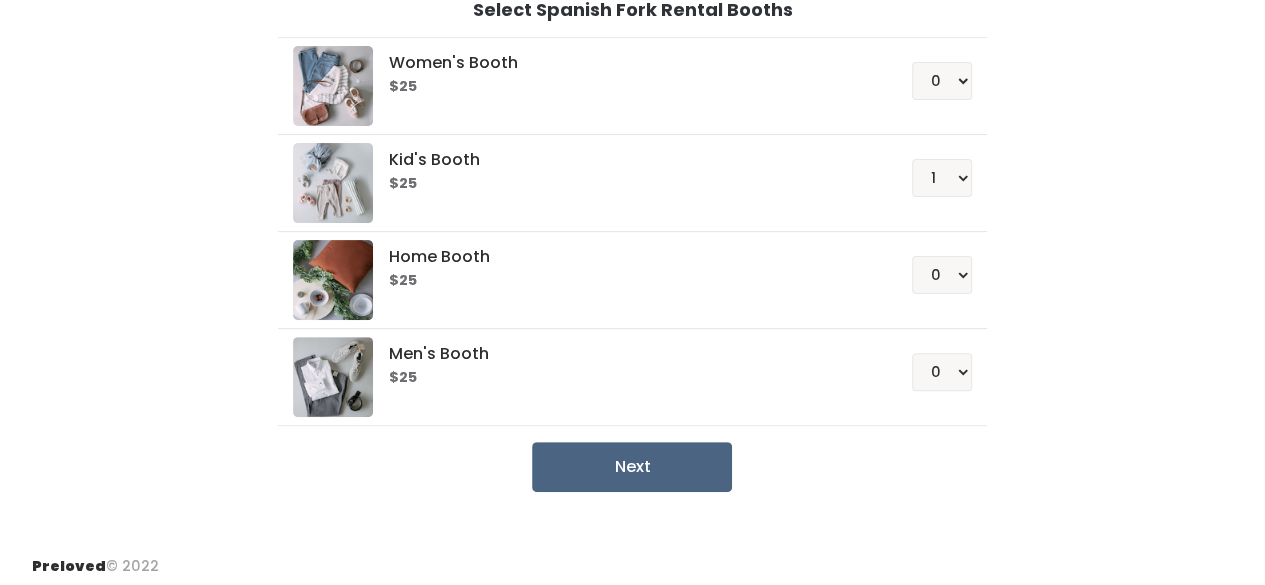 scroll, scrollTop: 166, scrollLeft: 0, axis: vertical 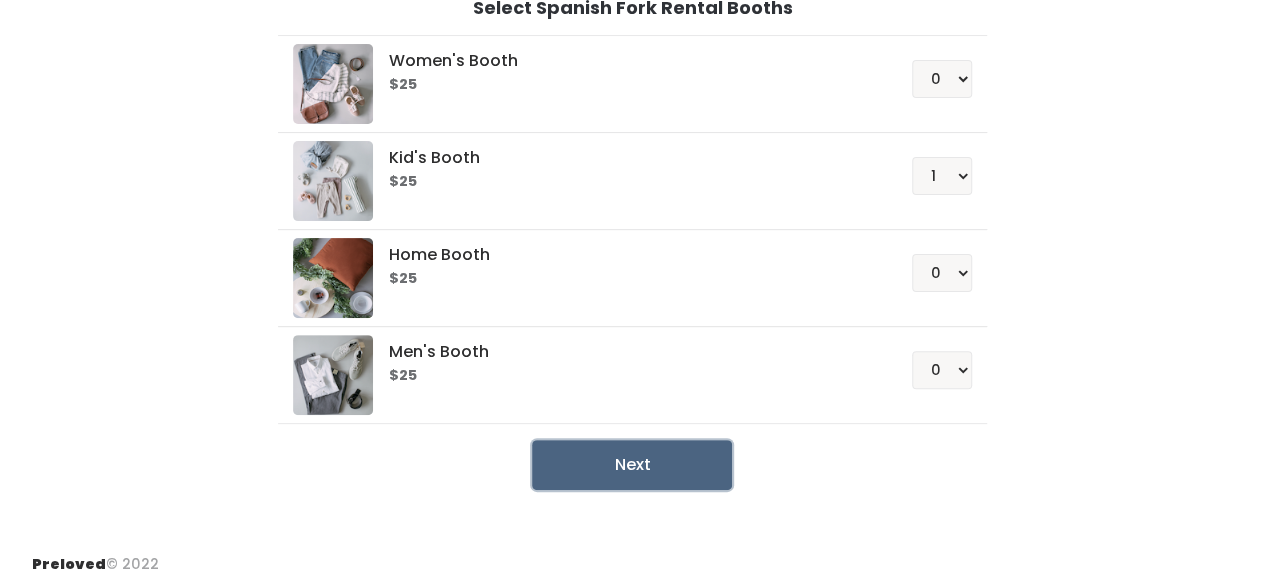 click on "Next" at bounding box center [632, 465] 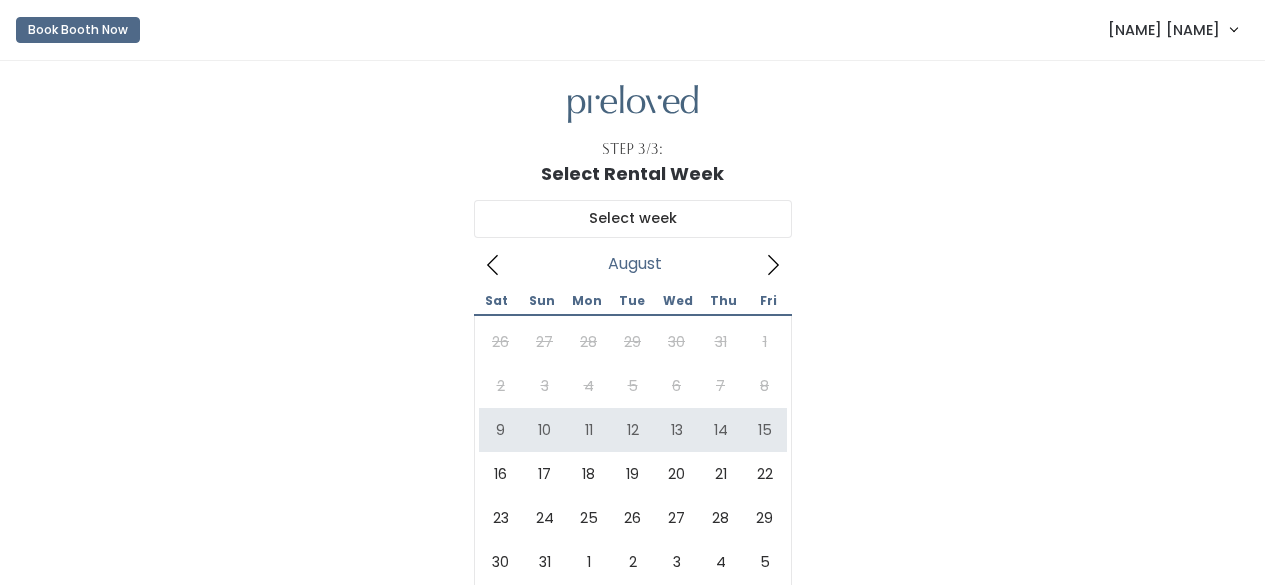 scroll, scrollTop: 0, scrollLeft: 0, axis: both 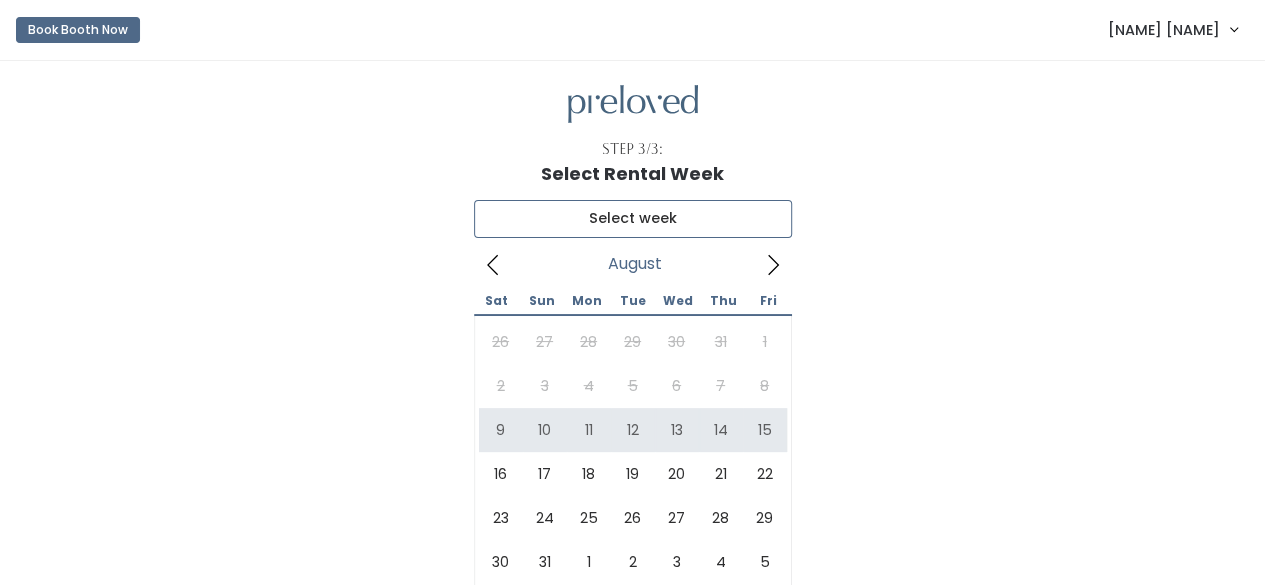type on "August 9 to August 15" 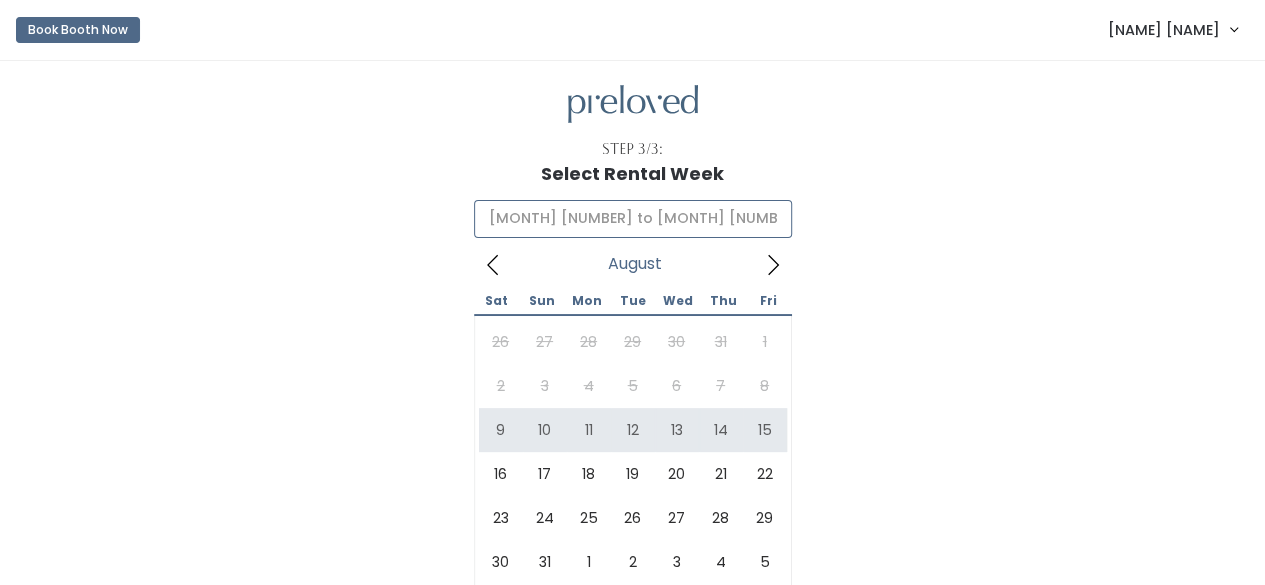 scroll, scrollTop: 0, scrollLeft: 0, axis: both 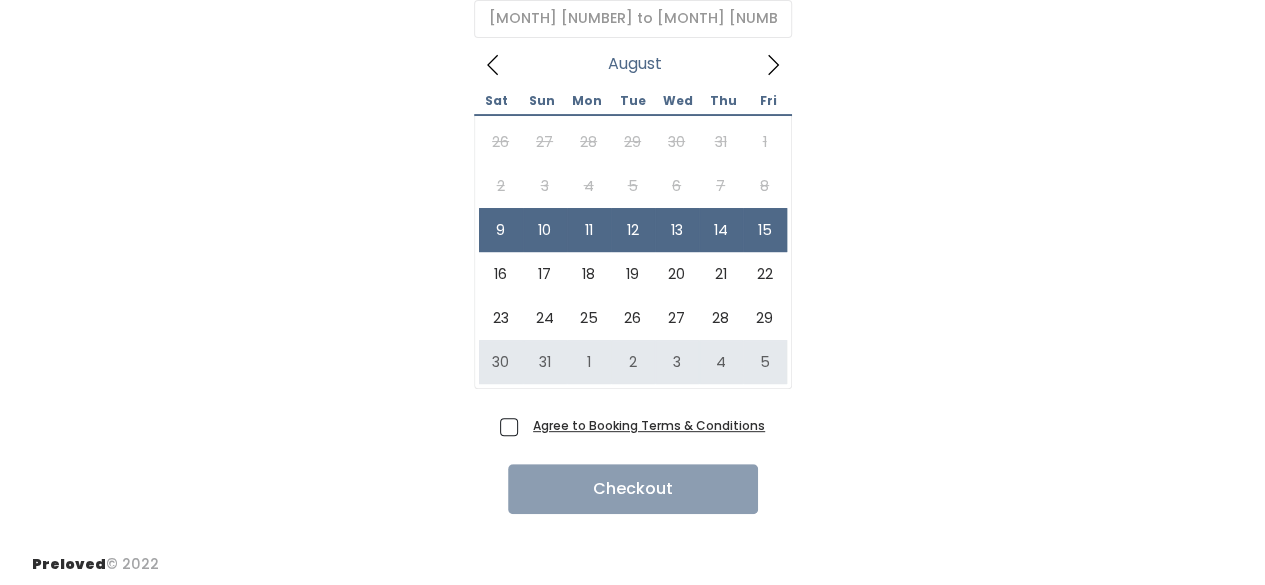 click on "Agree to Booking Terms & Conditions" at bounding box center [645, 425] 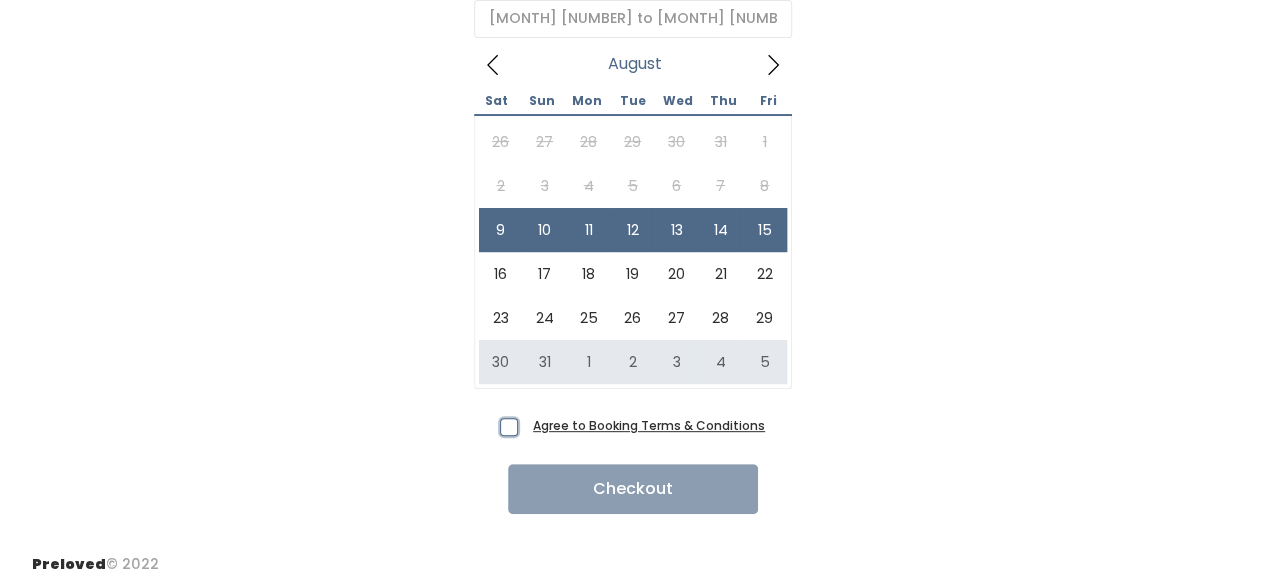 click on "Agree to Booking Terms & Conditions" at bounding box center (531, 421) 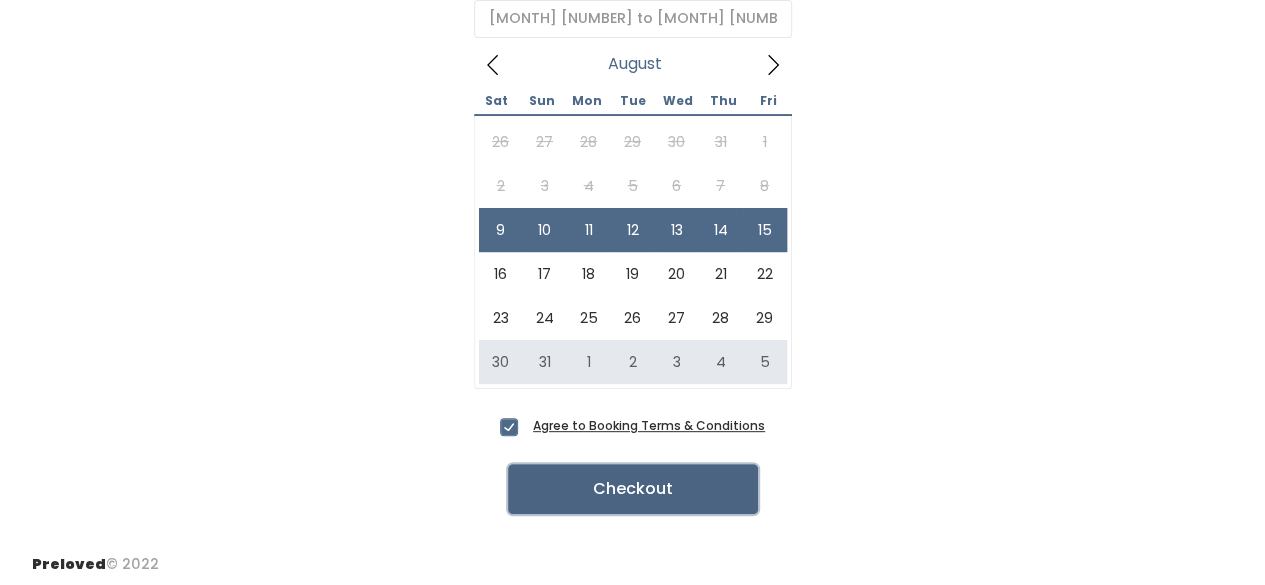 drag, startPoint x: 585, startPoint y: 490, endPoint x: 753, endPoint y: 483, distance: 168.14577 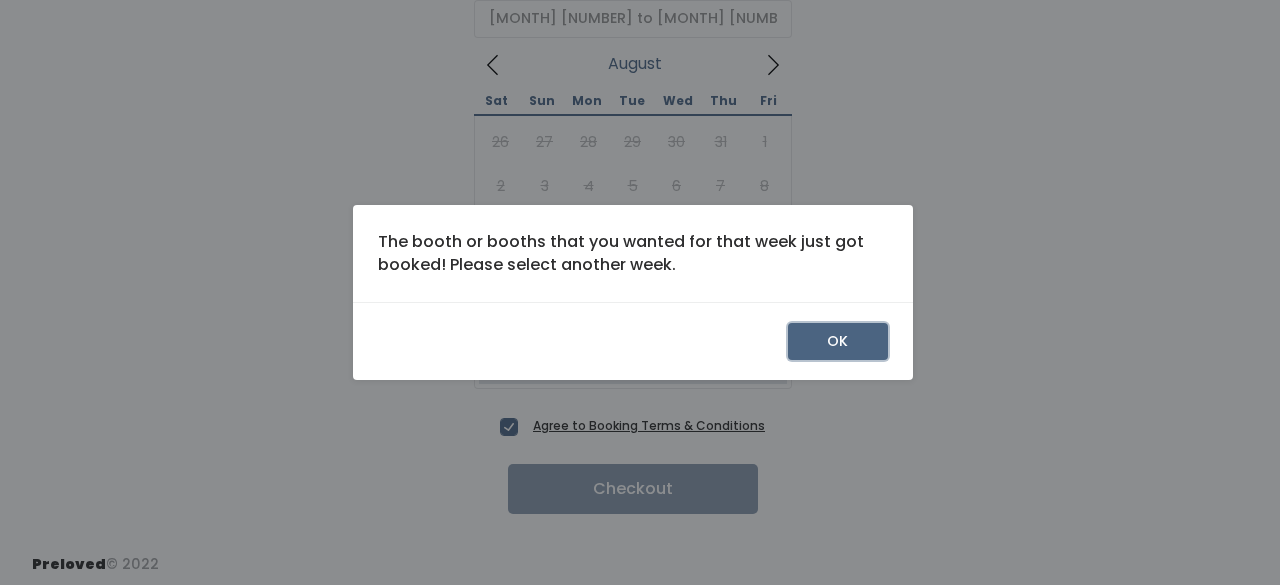 click on "OK" at bounding box center (838, 342) 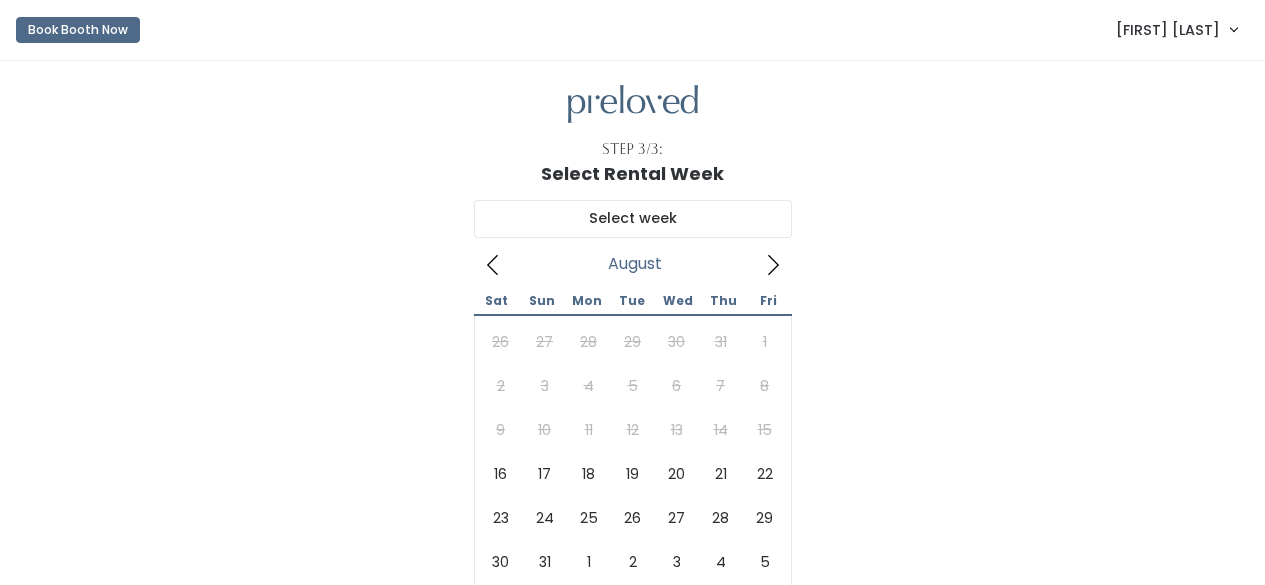 scroll, scrollTop: 200, scrollLeft: 0, axis: vertical 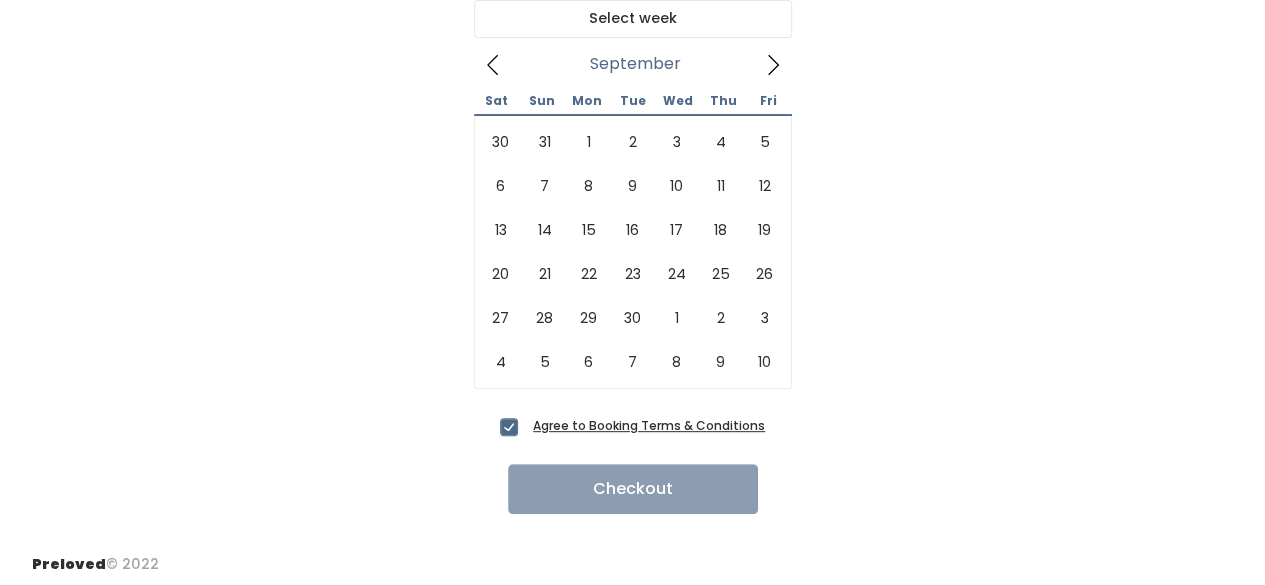 click 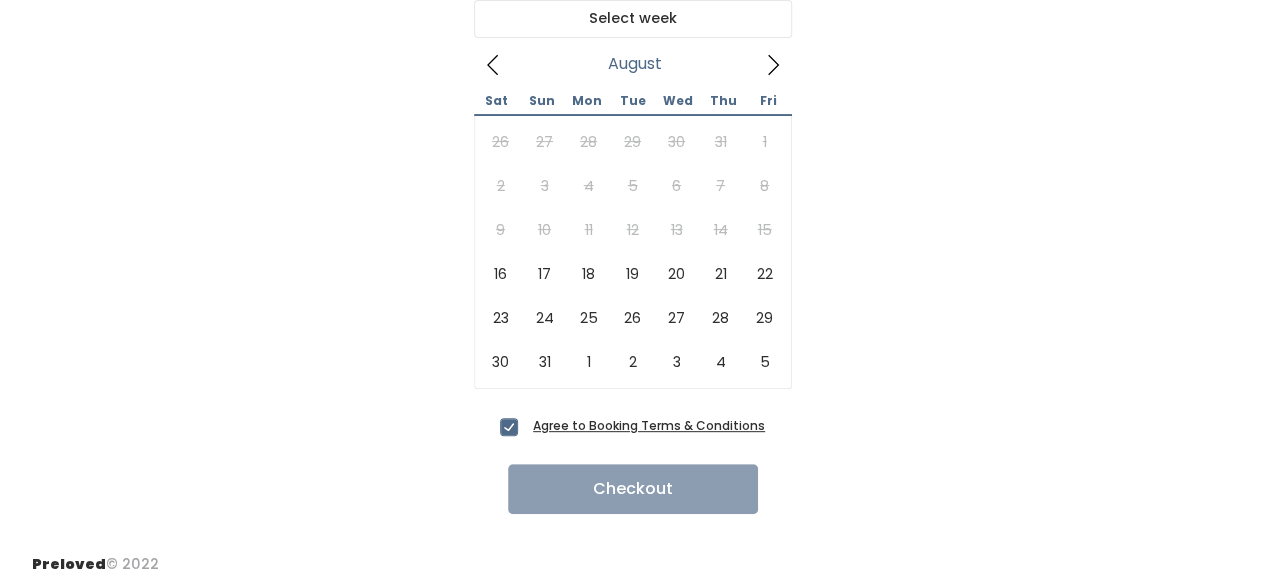 click 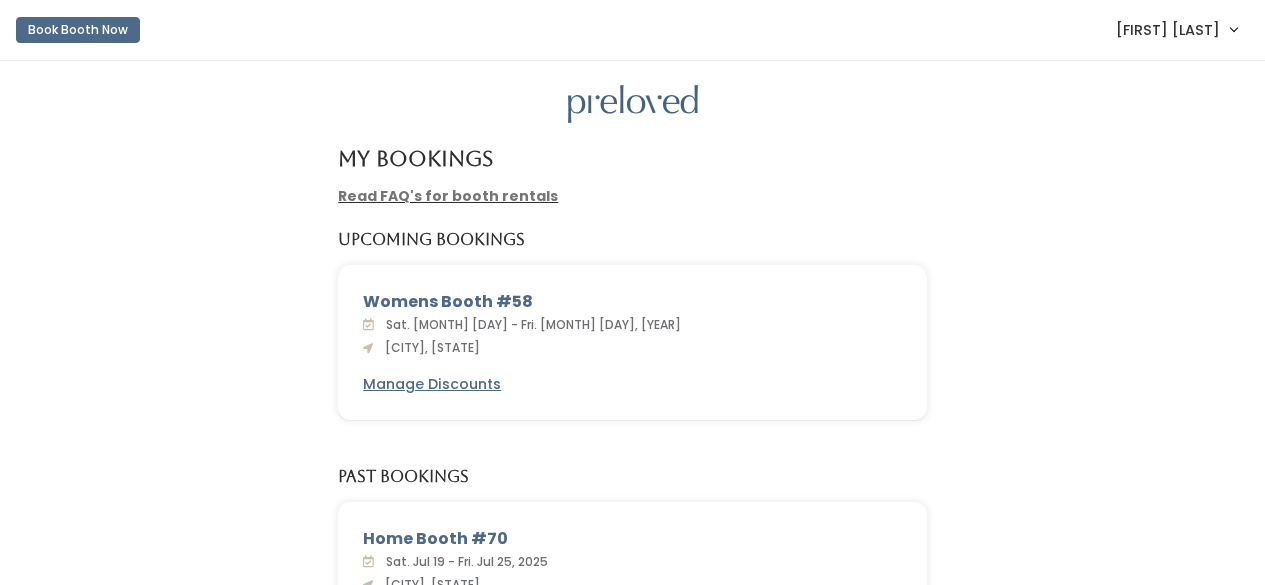 scroll, scrollTop: 0, scrollLeft: 0, axis: both 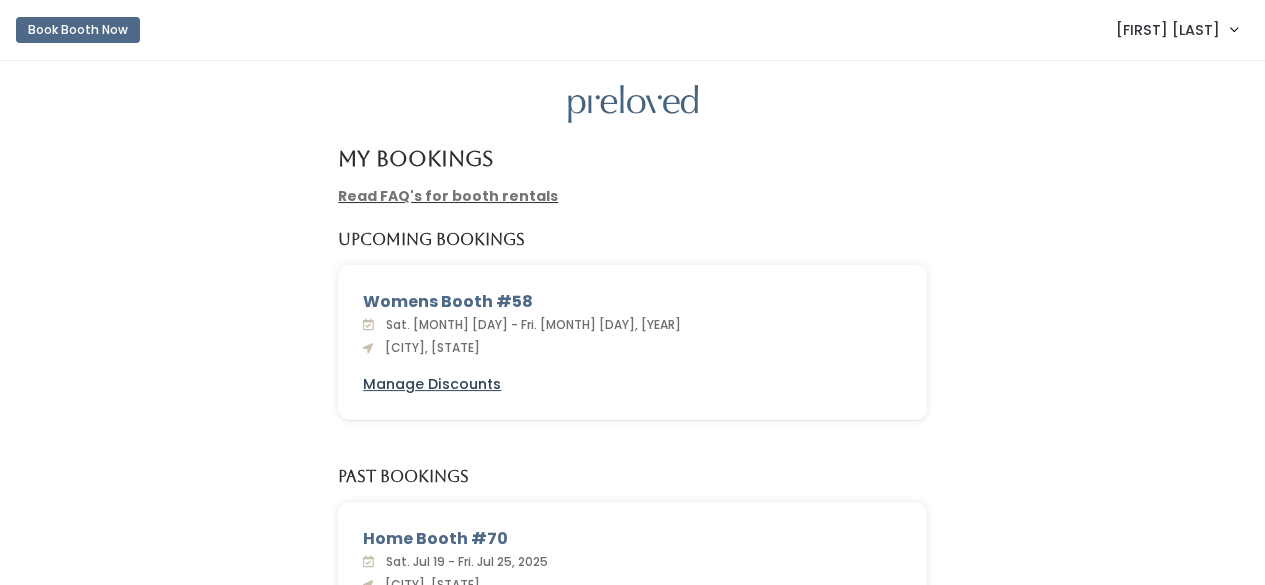 click on "Manage Discounts" at bounding box center (432, 384) 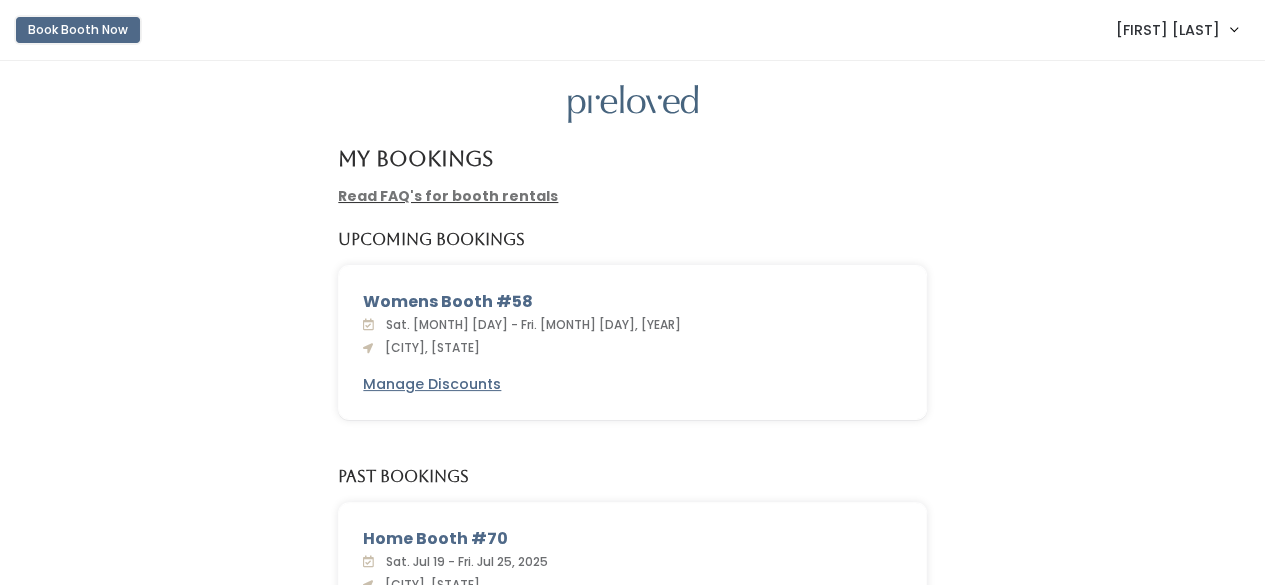 click on "Book Booth Now" at bounding box center (78, 30) 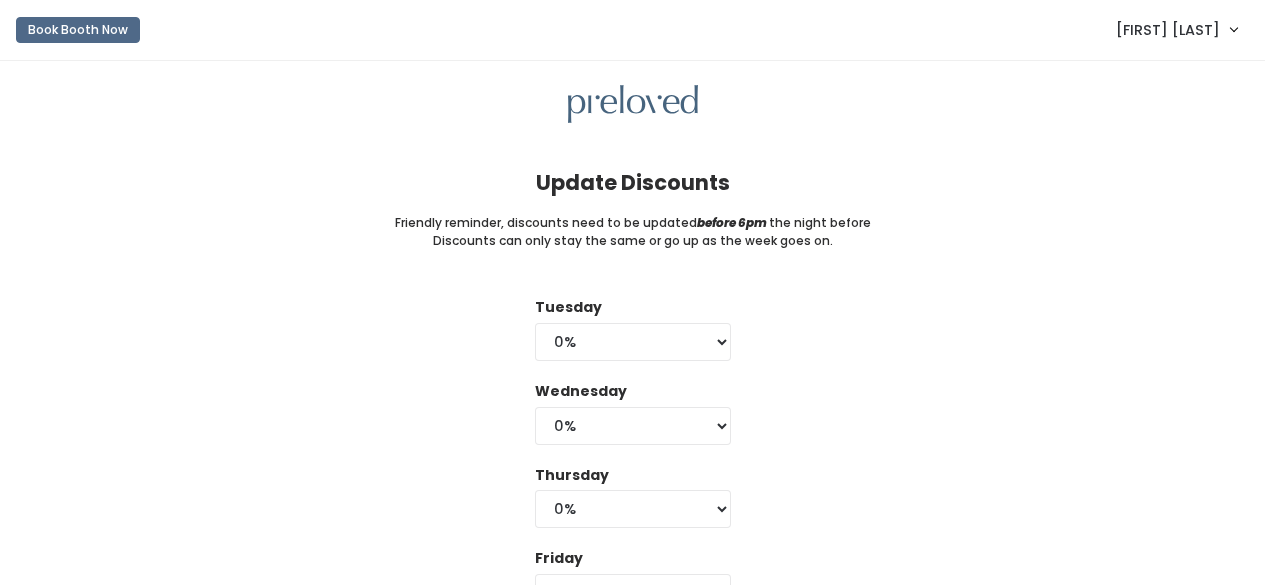 scroll, scrollTop: 0, scrollLeft: 0, axis: both 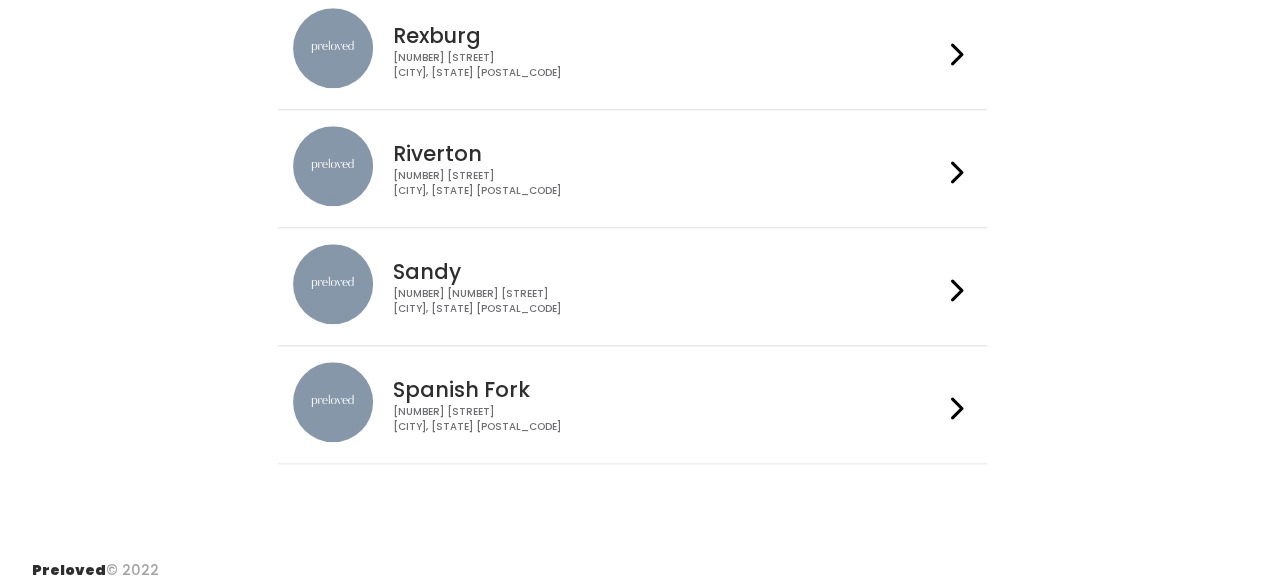 click on "[NUMBER] [STREET]
[CITY], [STATE] [POSTAL_CODE]" at bounding box center [668, 419] 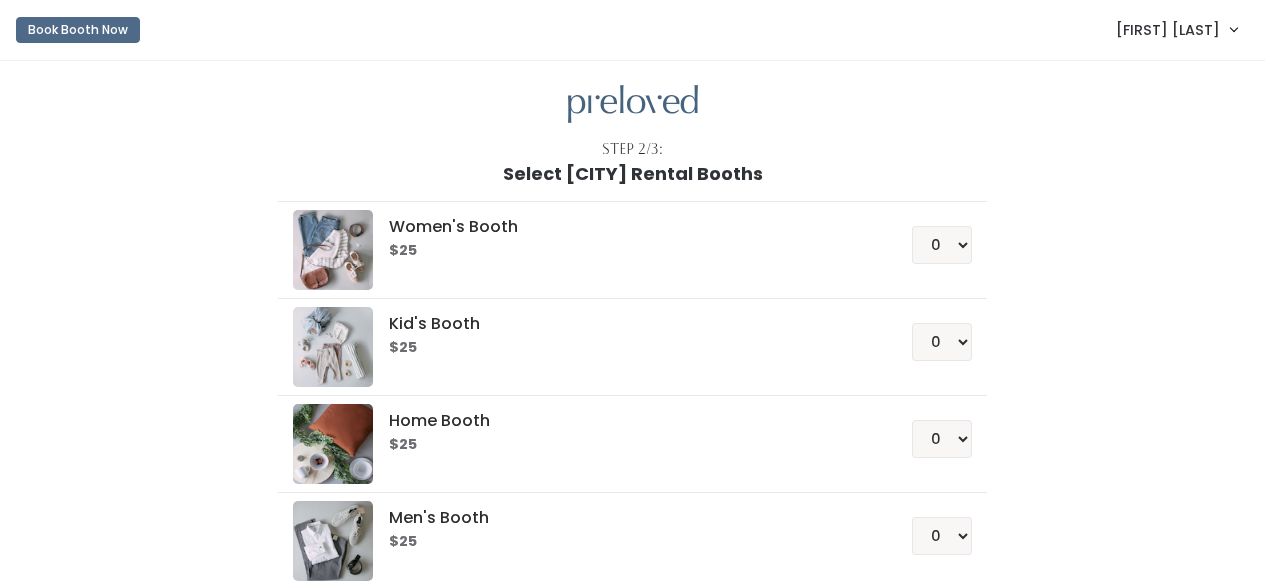 scroll, scrollTop: 0, scrollLeft: 0, axis: both 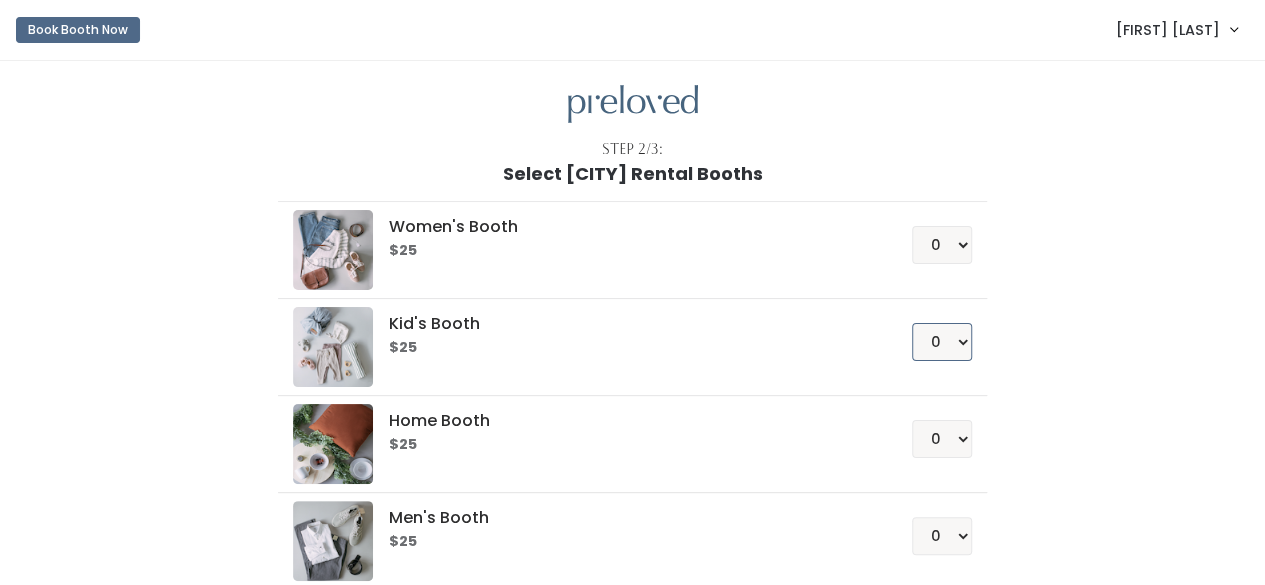 click on "0
1
2
3
4" at bounding box center [942, 342] 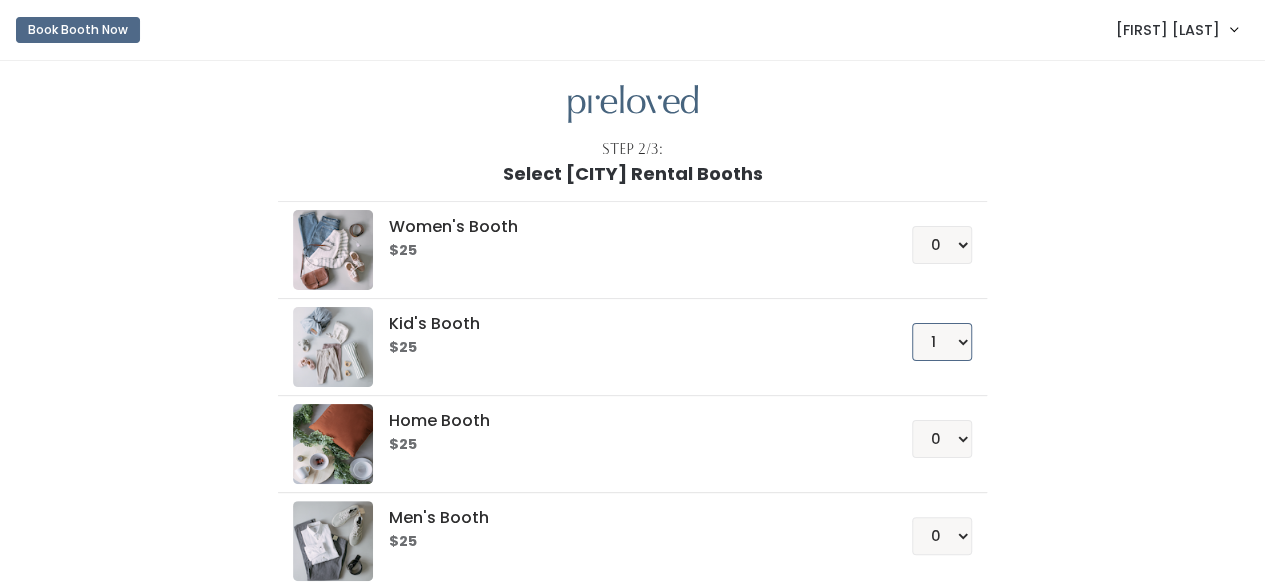 click on "0
1
2
3
4" at bounding box center (942, 342) 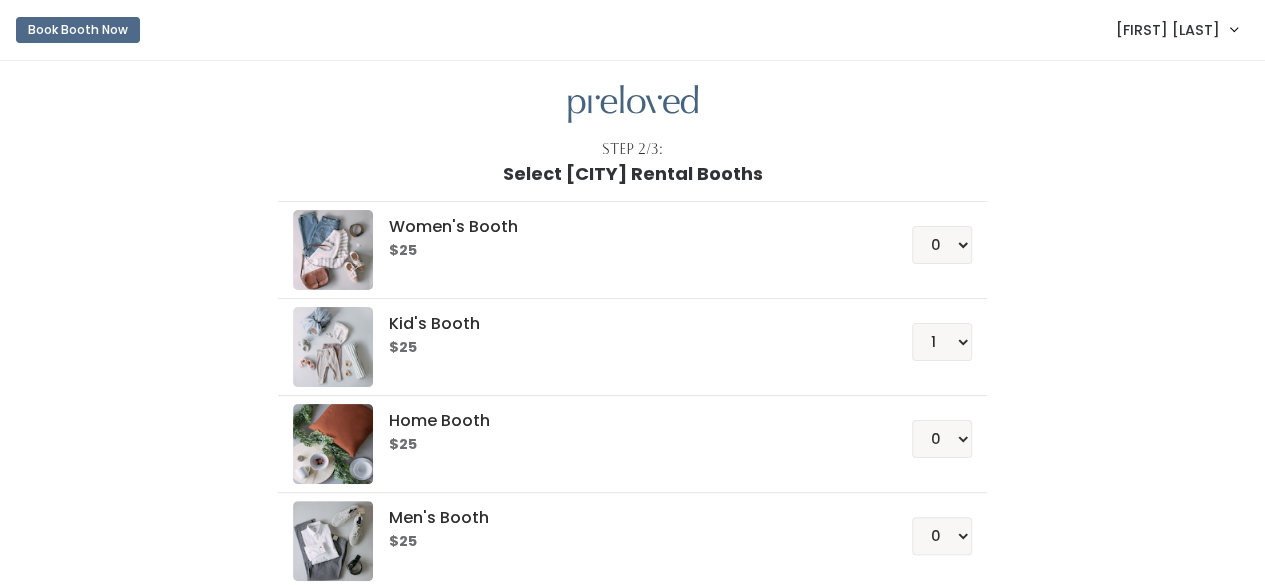 click on "Women's Booth
$25
0
1
2
3
4
Kid's Booth
$25
0
1
2
3
4
0" at bounding box center [633, 420] 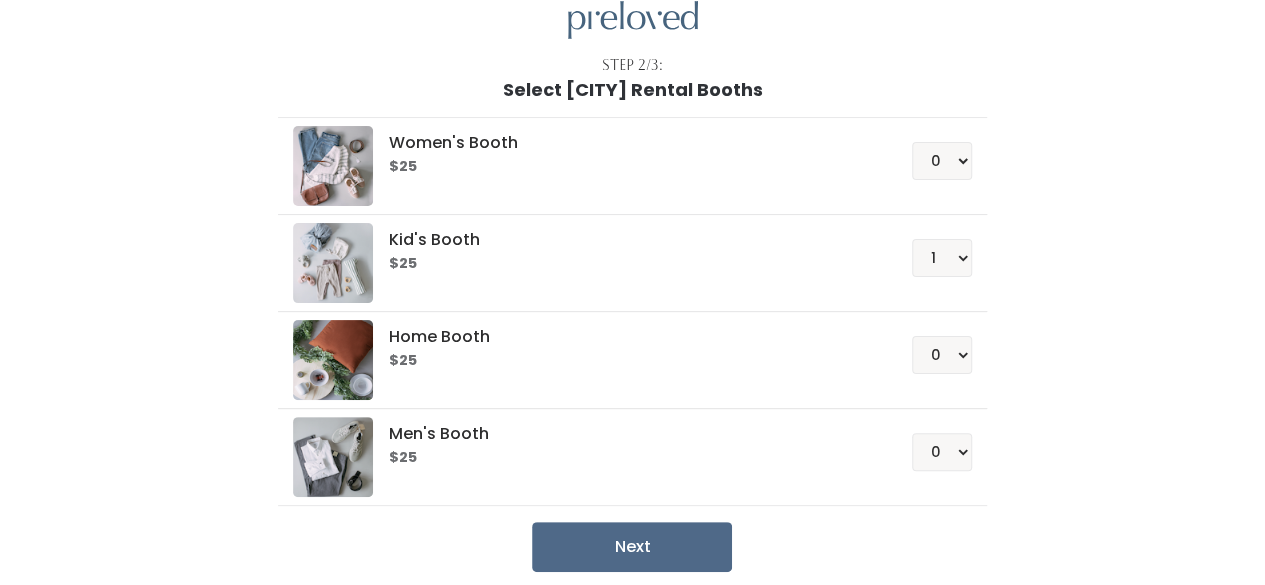 scroll, scrollTop: 166, scrollLeft: 0, axis: vertical 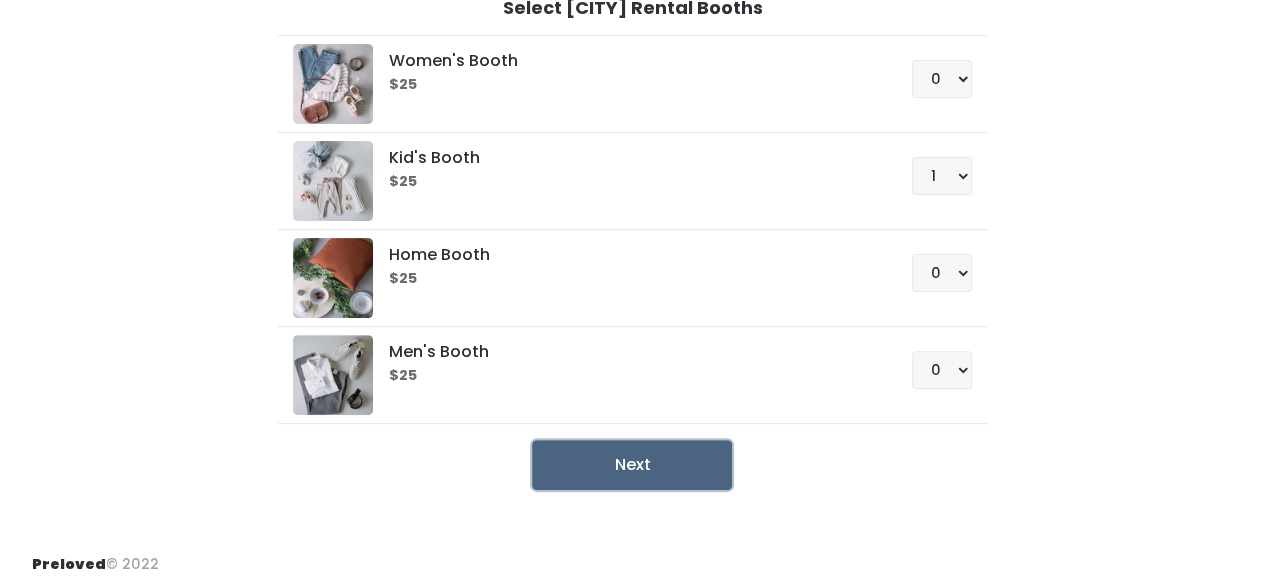 click on "Next" at bounding box center (632, 465) 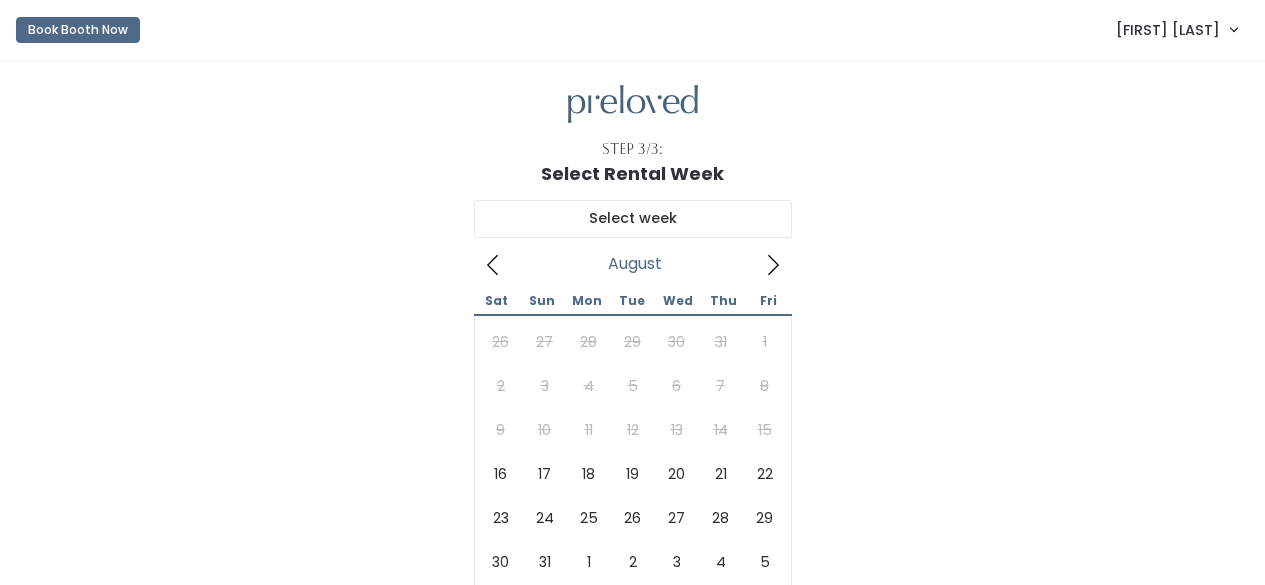 scroll, scrollTop: 0, scrollLeft: 0, axis: both 